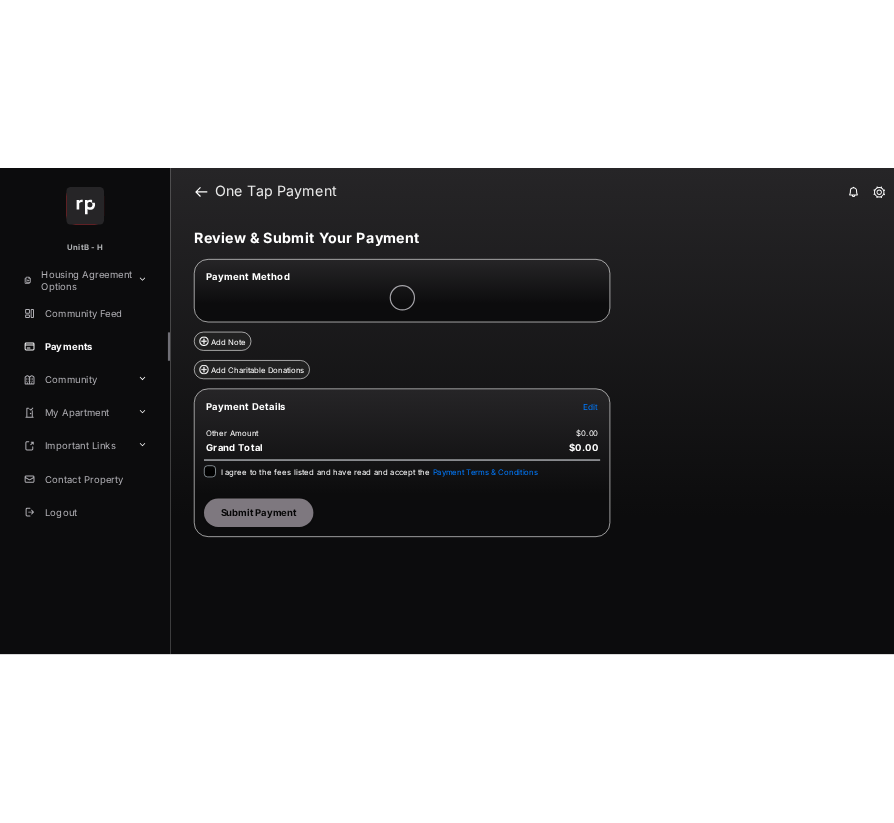 scroll, scrollTop: 0, scrollLeft: 0, axis: both 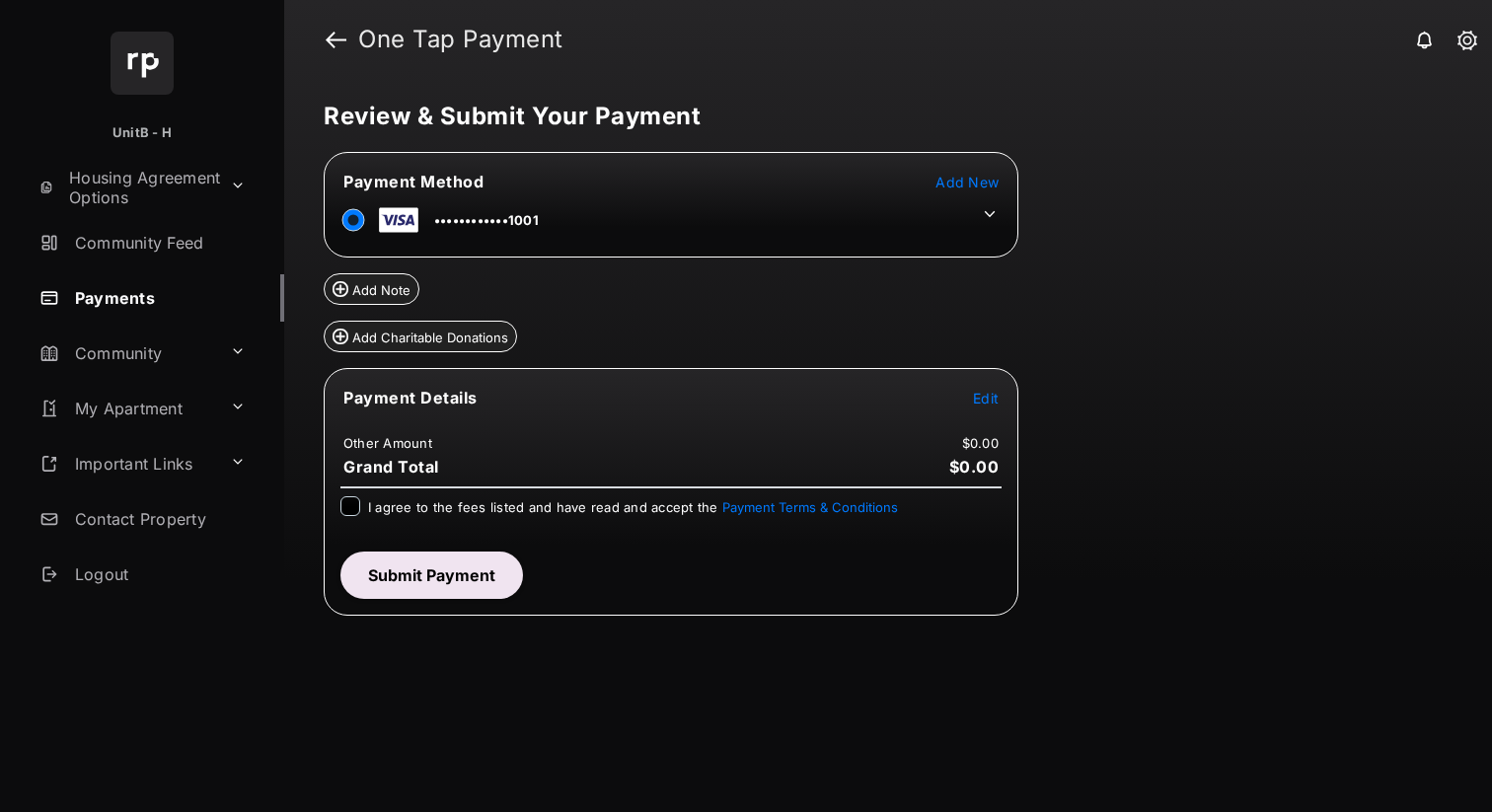 click on "Add Charitable Donations" at bounding box center (671, 329) 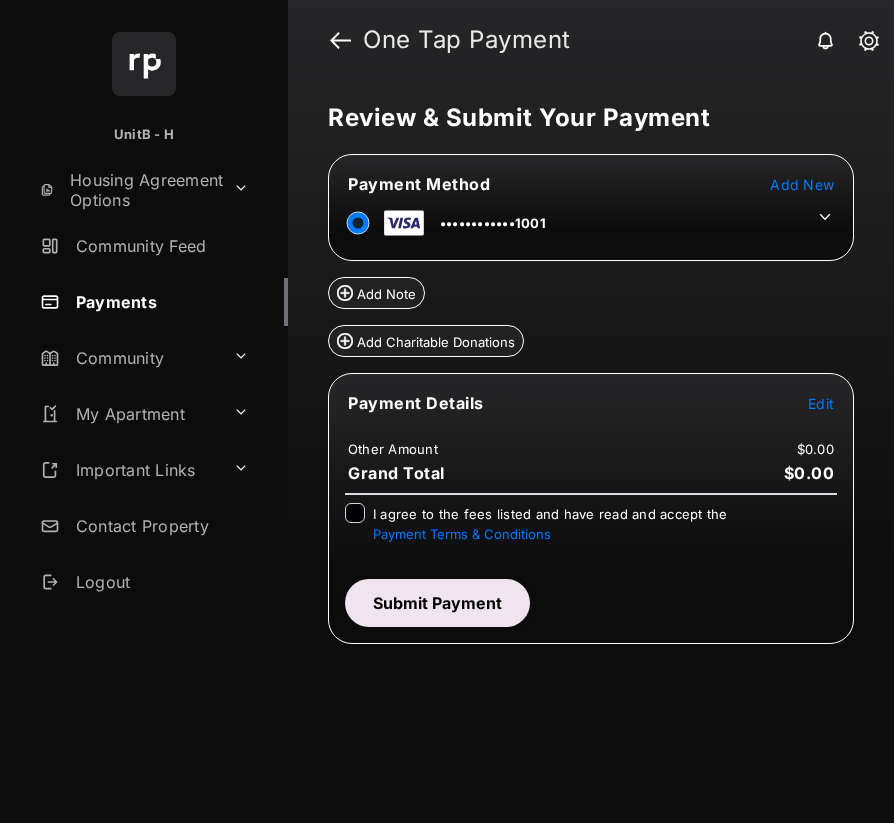 click on "Edit" at bounding box center (821, 403) 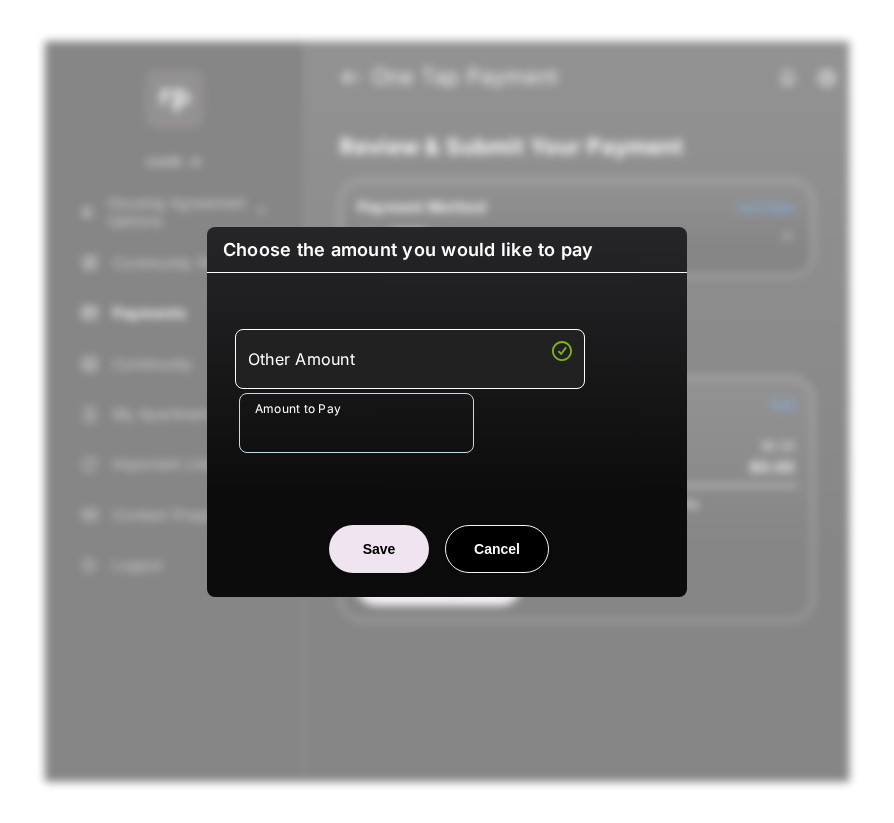 click on "Amount to Pay" at bounding box center (356, 423) 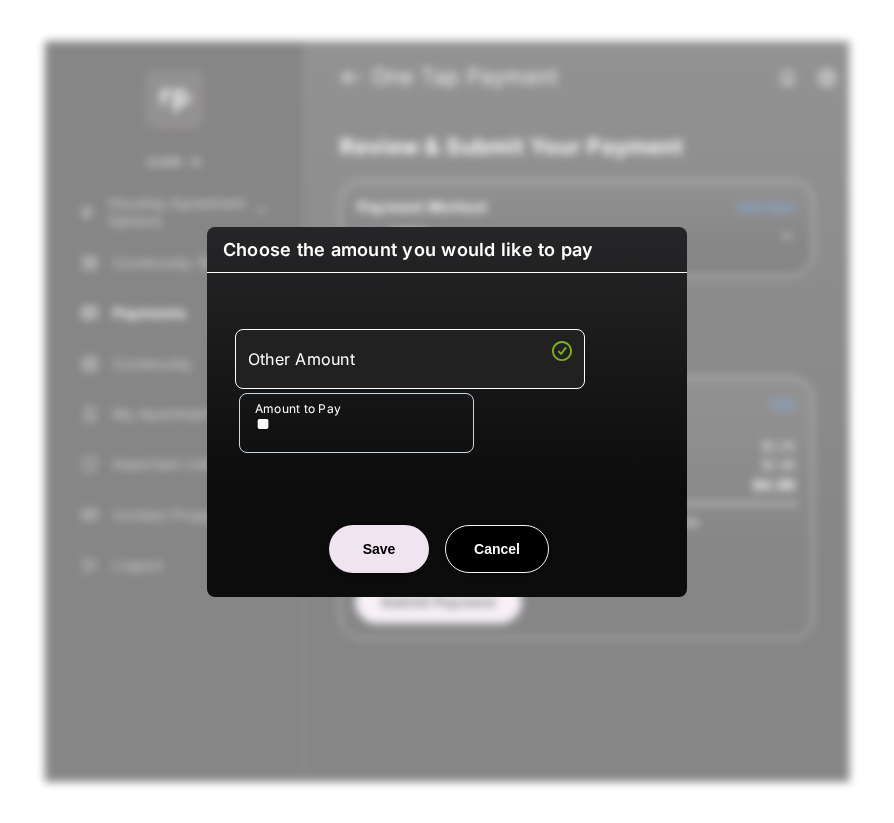 type on "**" 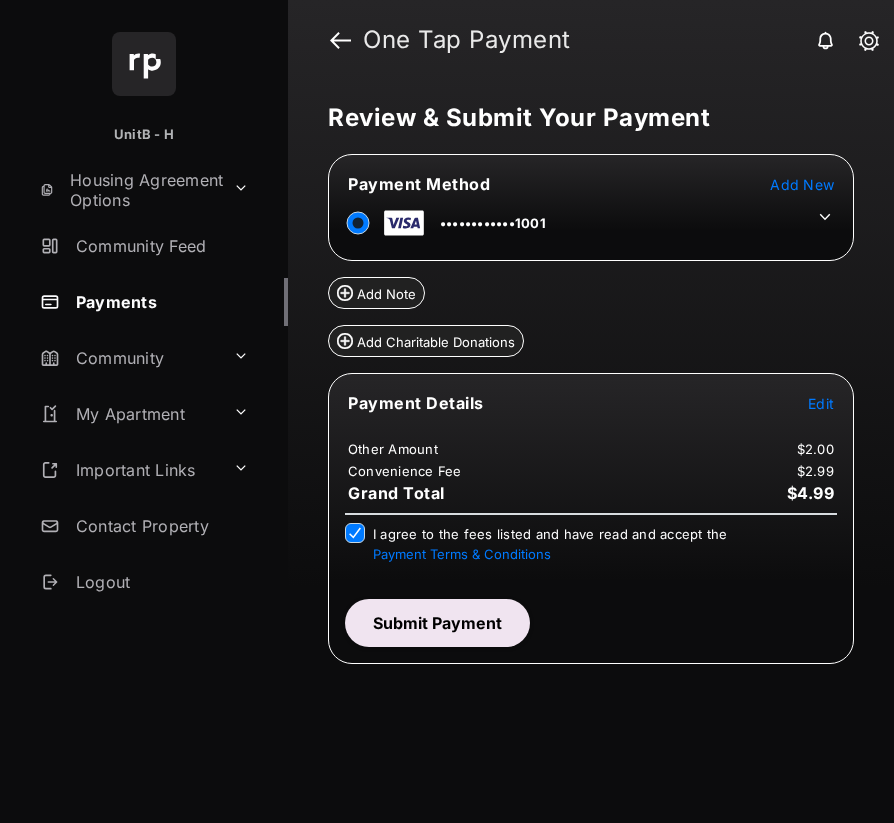 click on "Submit Payment" at bounding box center [437, 623] 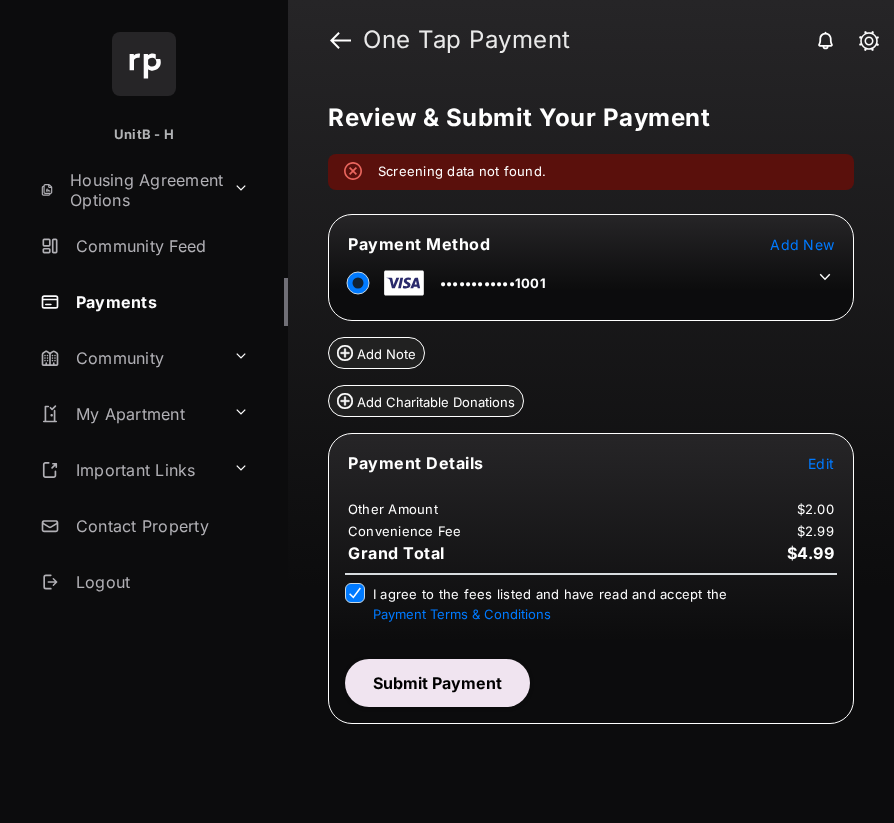 click on "Submit Payment" at bounding box center (437, 683) 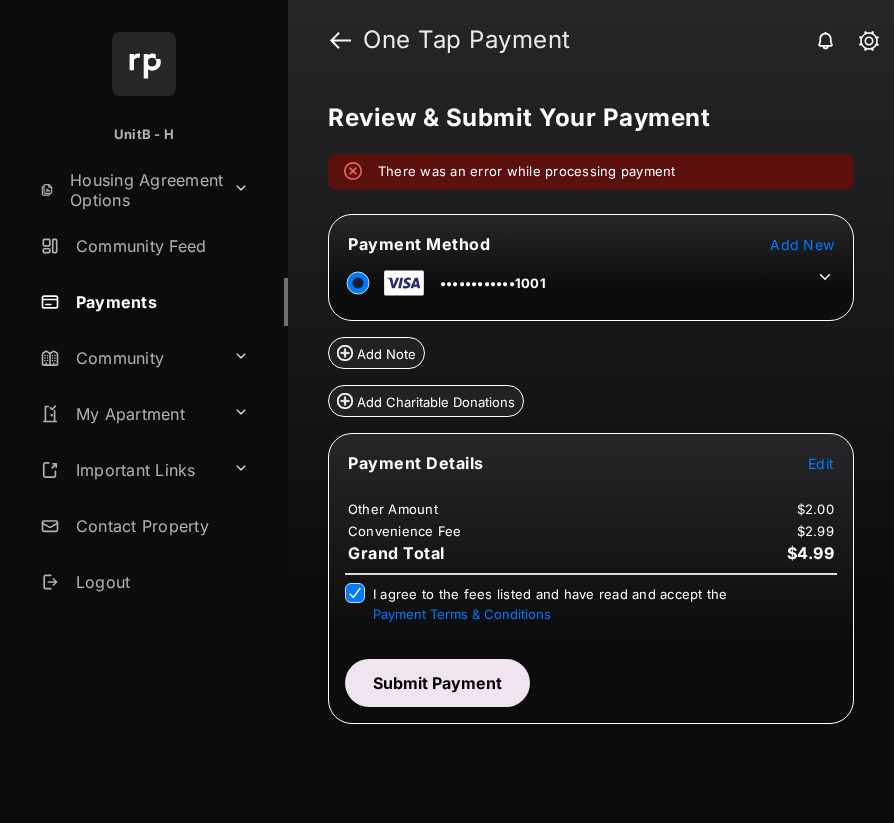 click on "Submit Payment" at bounding box center (437, 683) 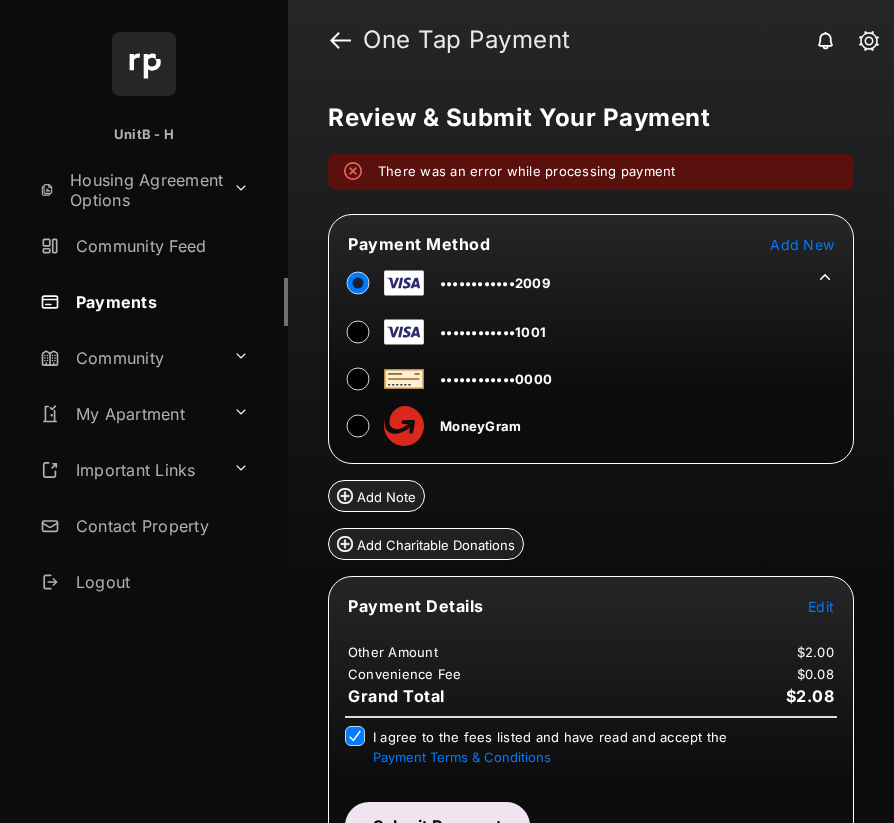 click on "Submit Payment" at bounding box center (437, 826) 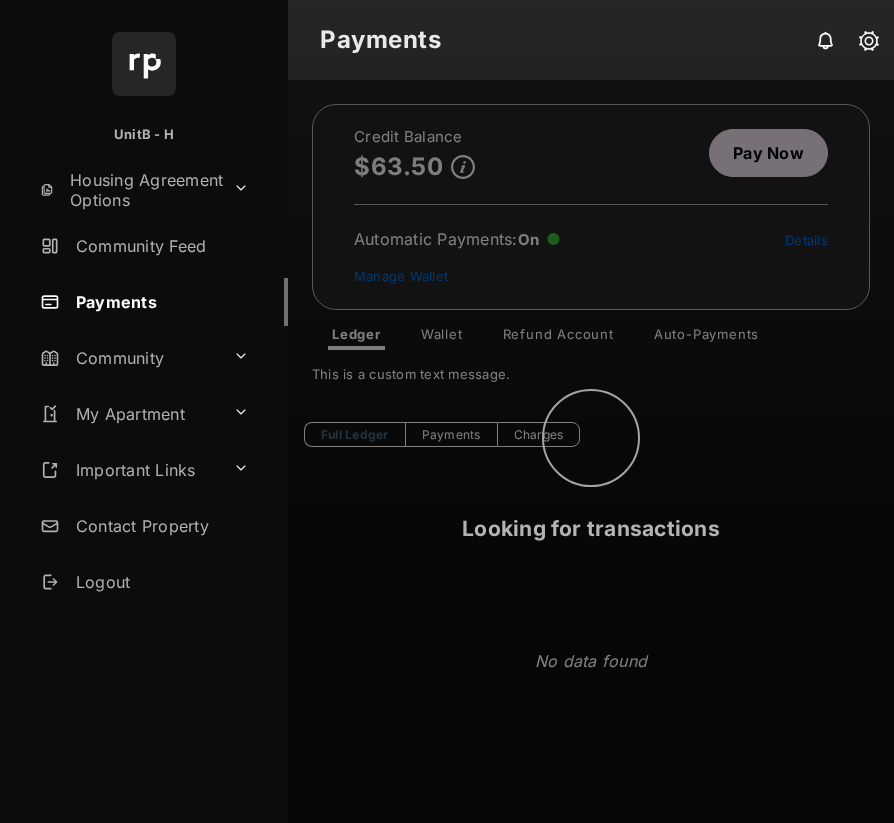 click on "Looking for transactions" at bounding box center [591, 451] 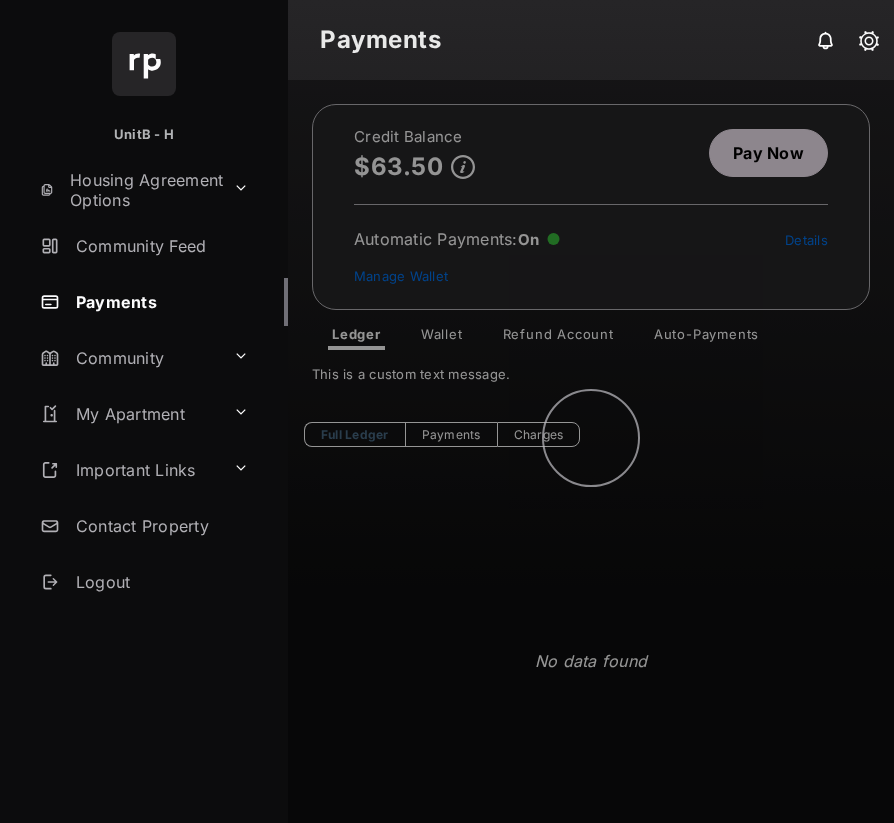 click at bounding box center (591, 451) 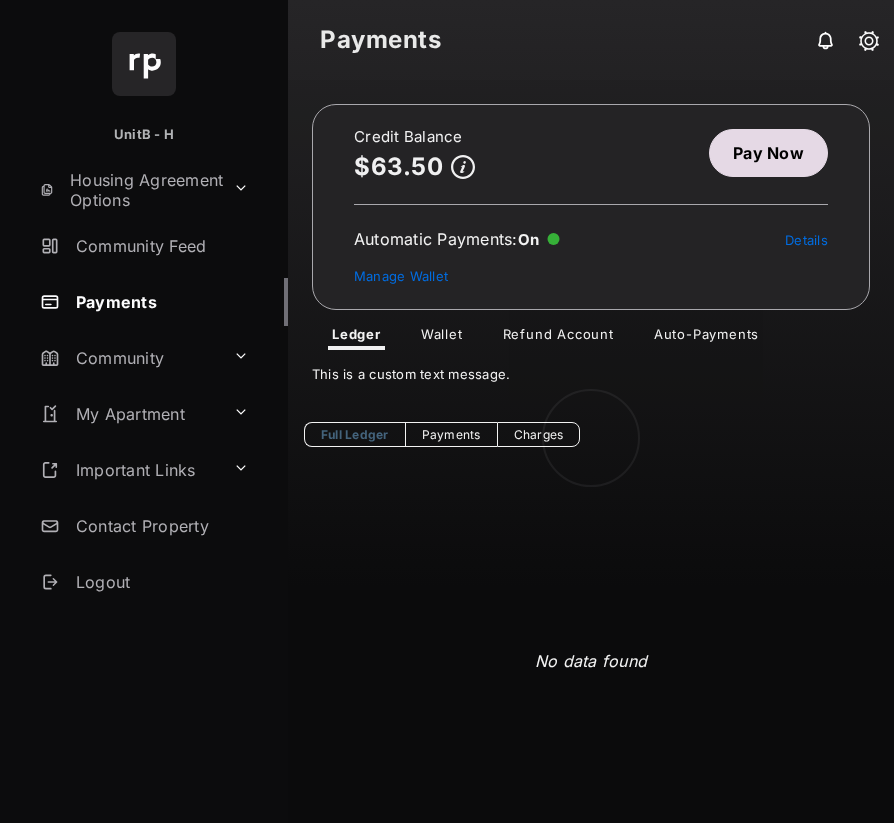 click at bounding box center [591, 451] 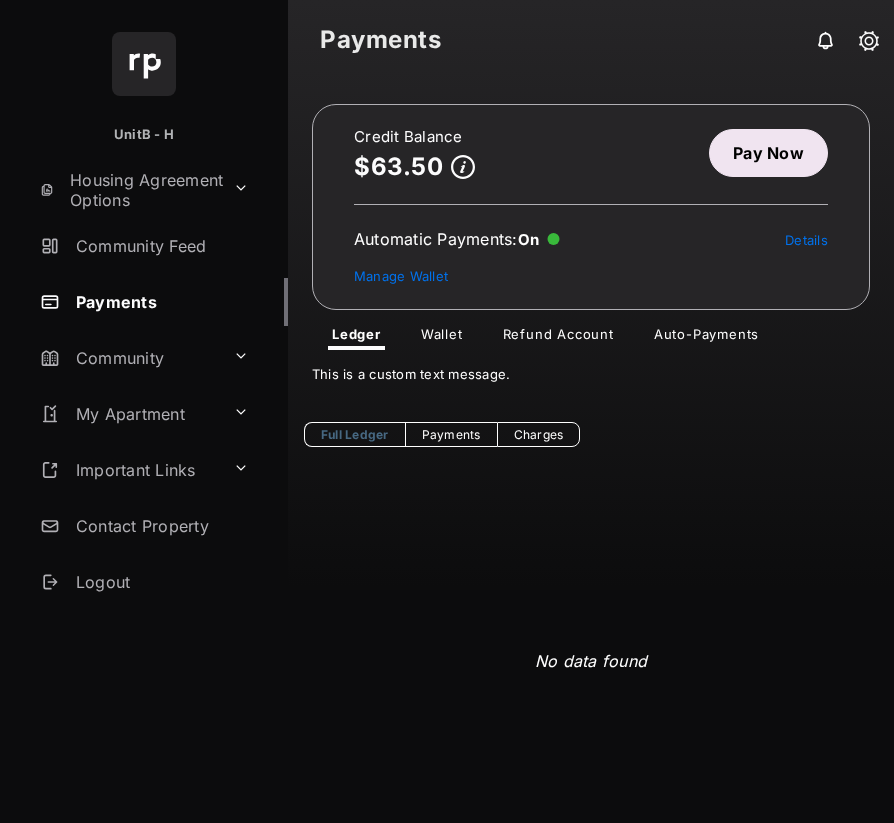 click on "Wallet" at bounding box center [442, 338] 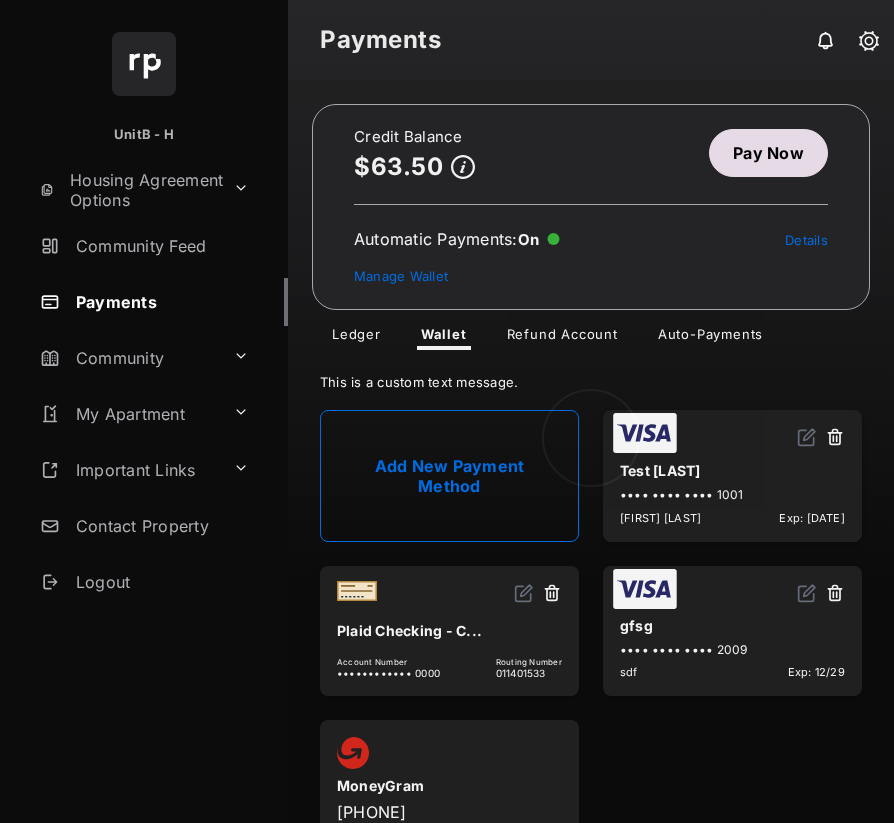 click at bounding box center [591, 451] 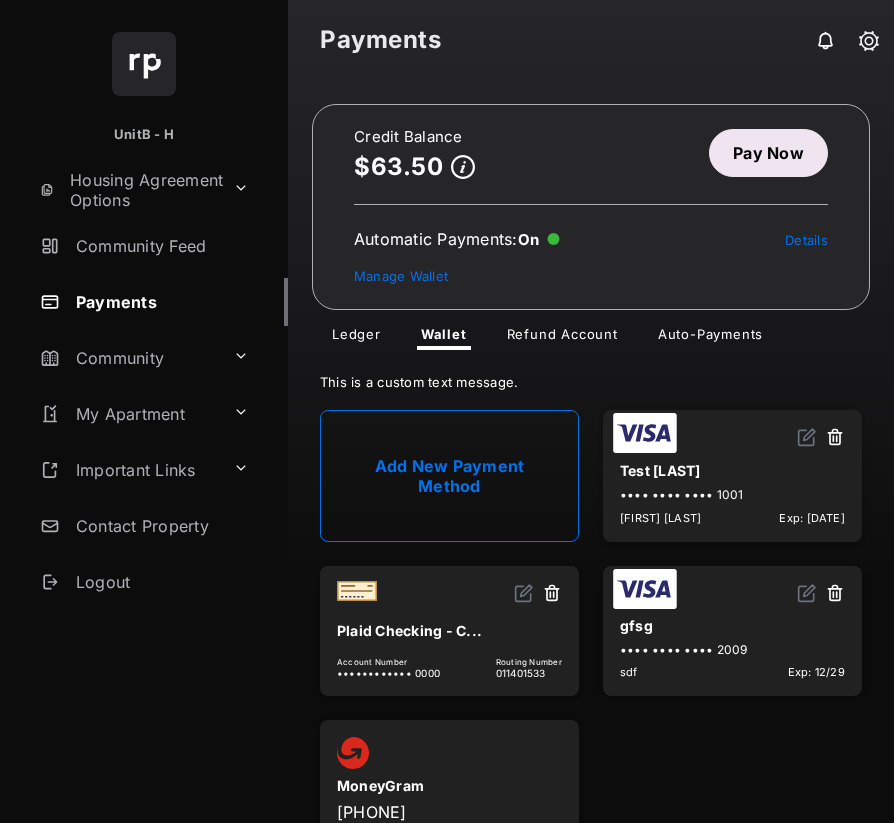 click at bounding box center [817, 438] 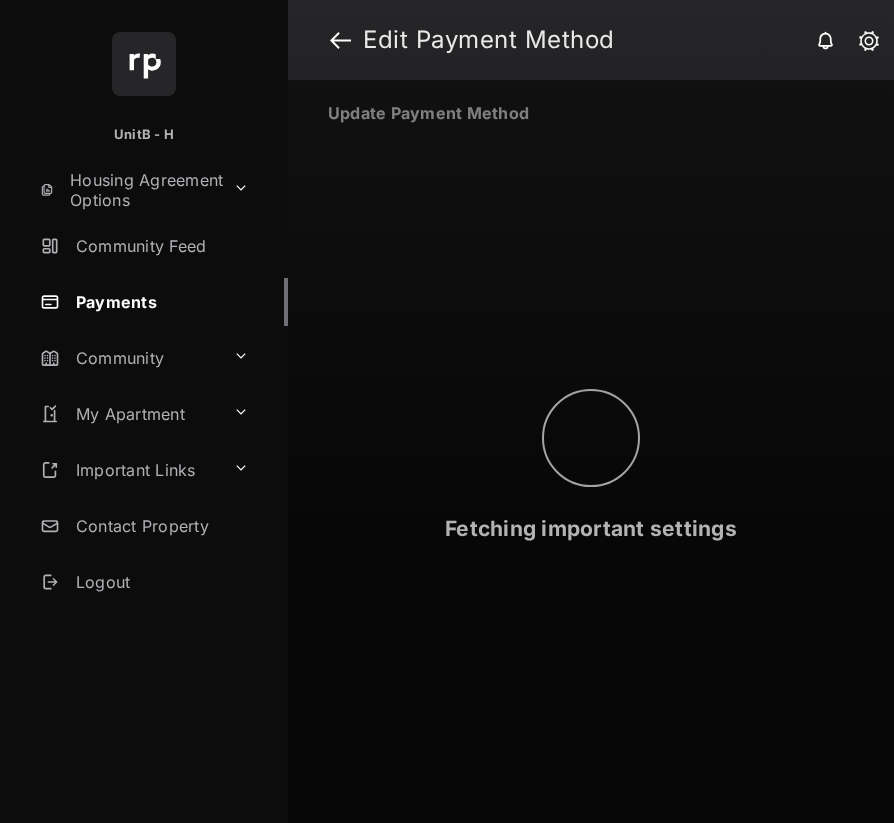 select on "**" 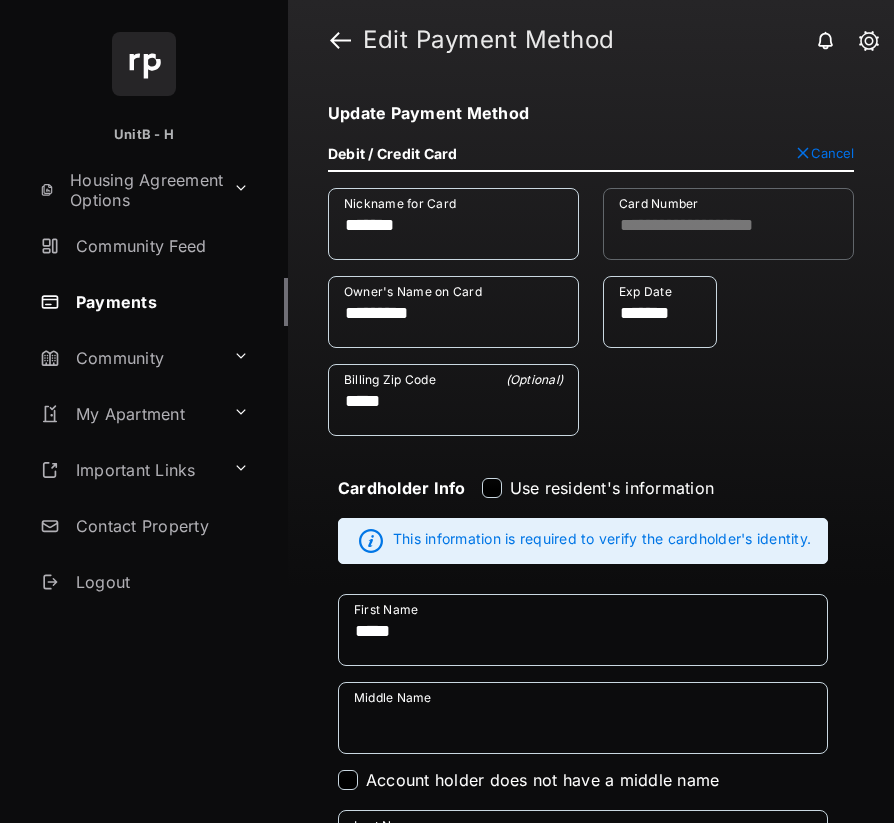 click on "Payments" at bounding box center [160, 302] 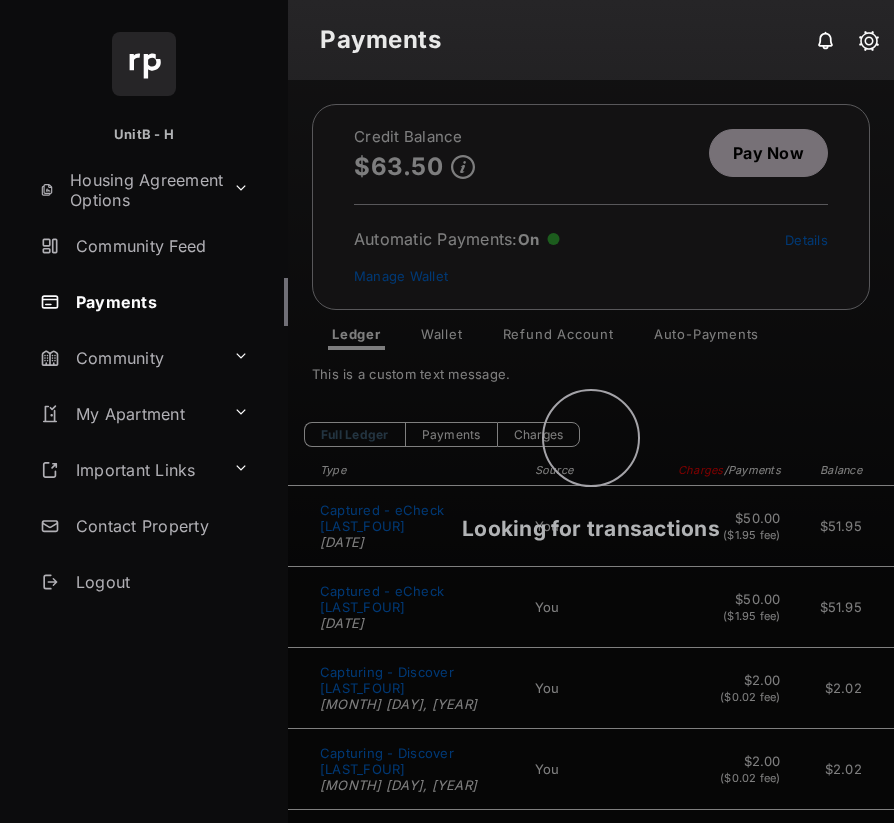 click on "Looking for transactions" at bounding box center (591, 451) 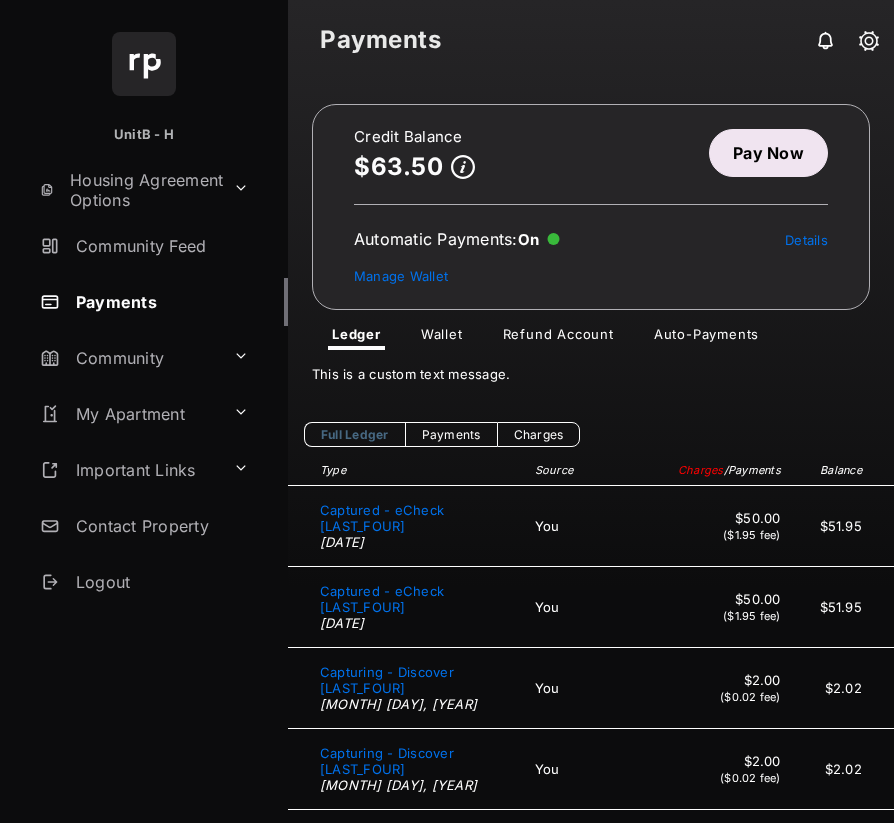 click on "Wallet" at bounding box center [442, 338] 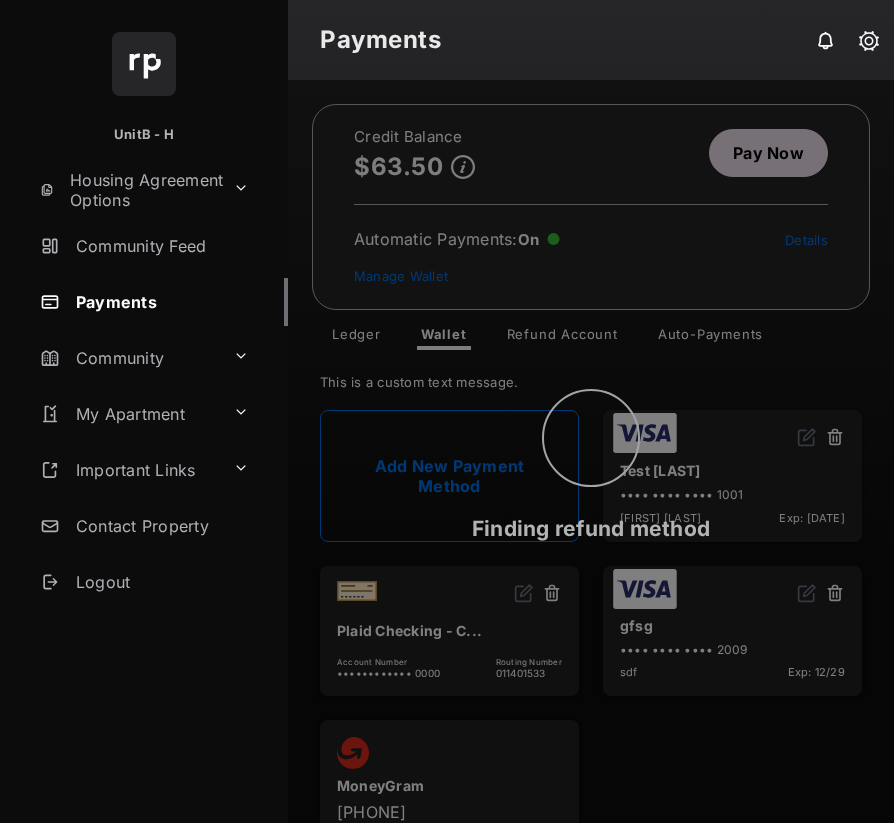 click on "Finding refund method" at bounding box center [591, 451] 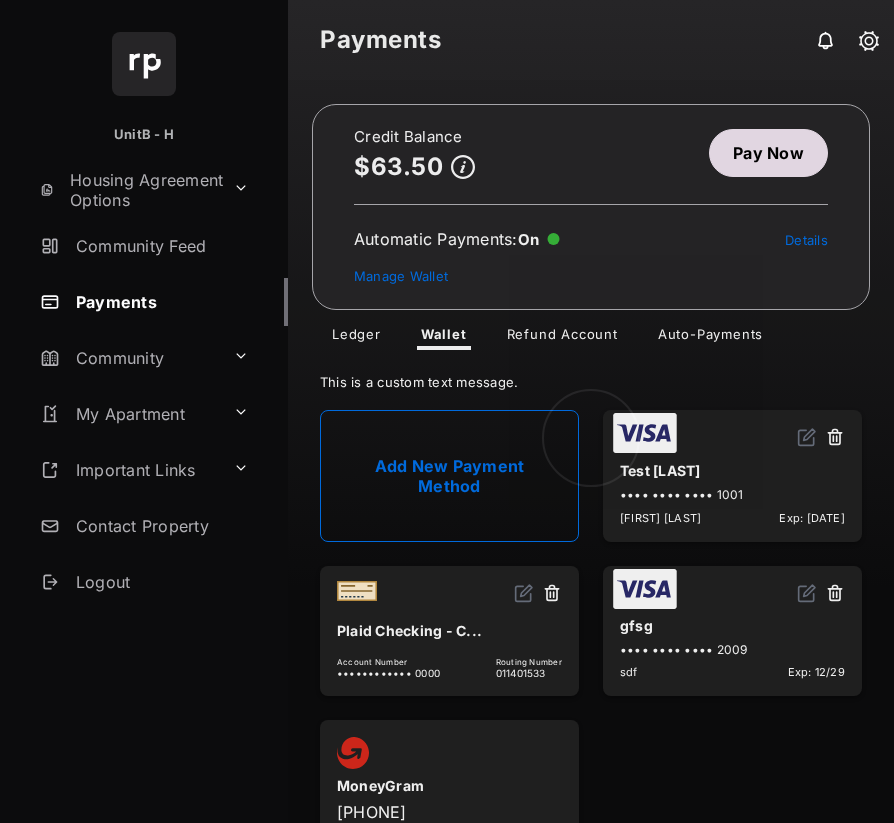 click at bounding box center [591, 451] 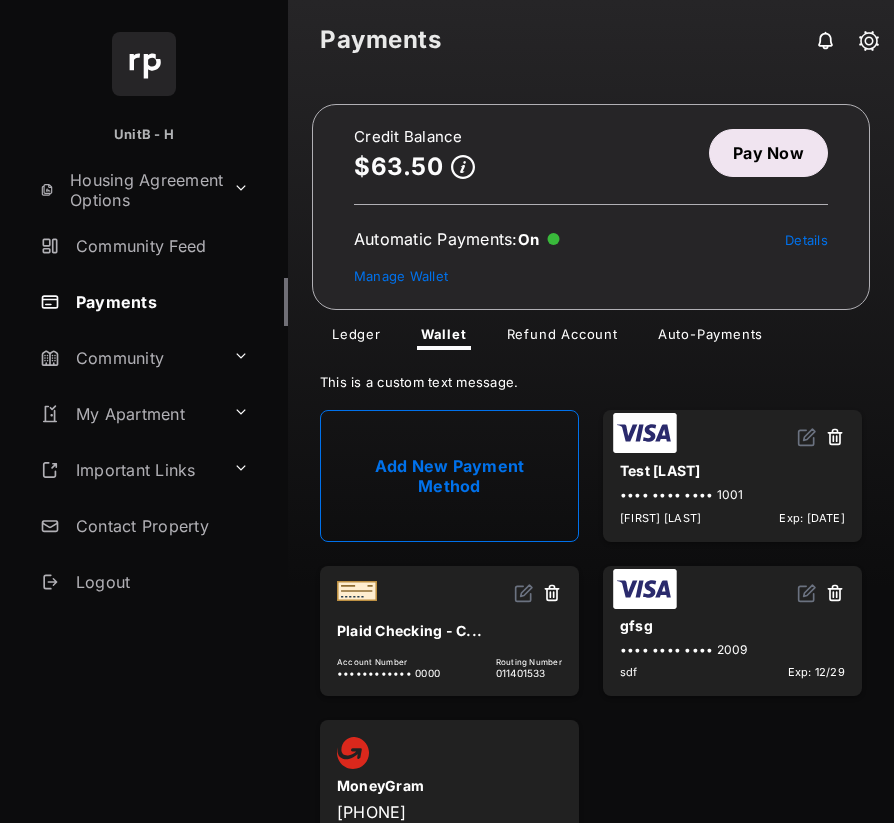click at bounding box center [835, 438] 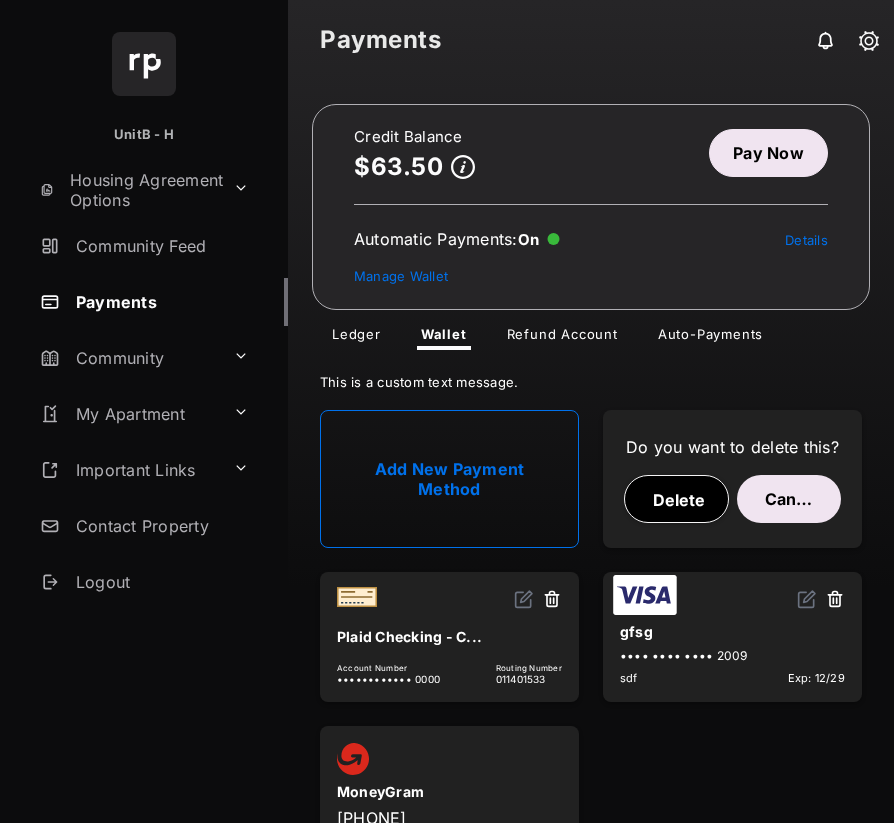 click on "Delete" at bounding box center [676, 499] 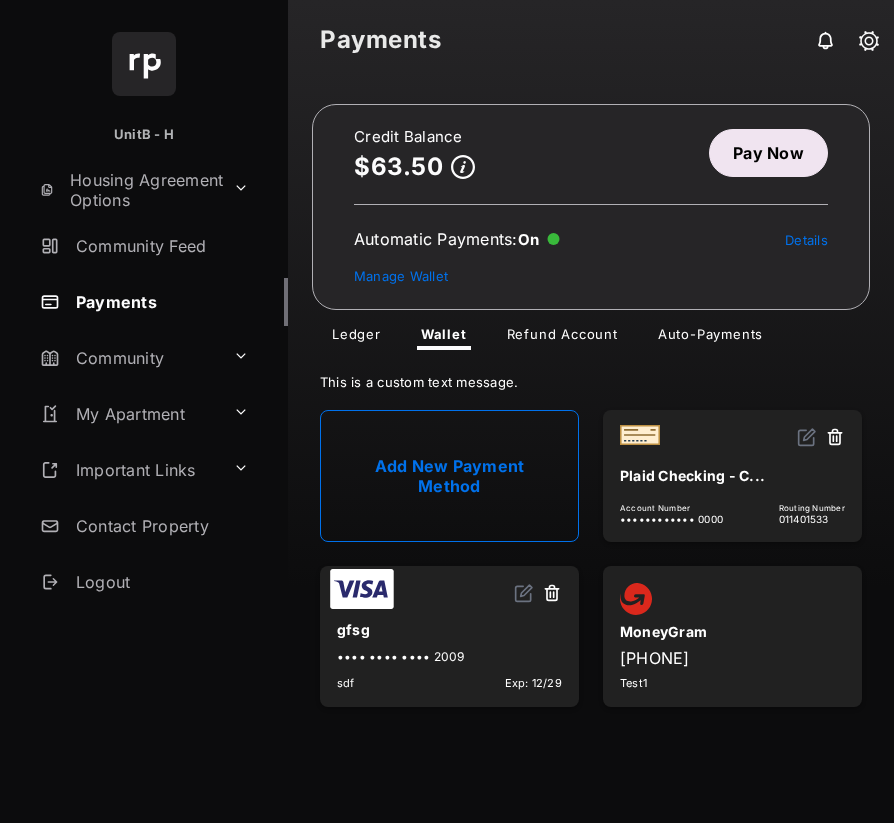 click on "Pay Now" at bounding box center [768, 153] 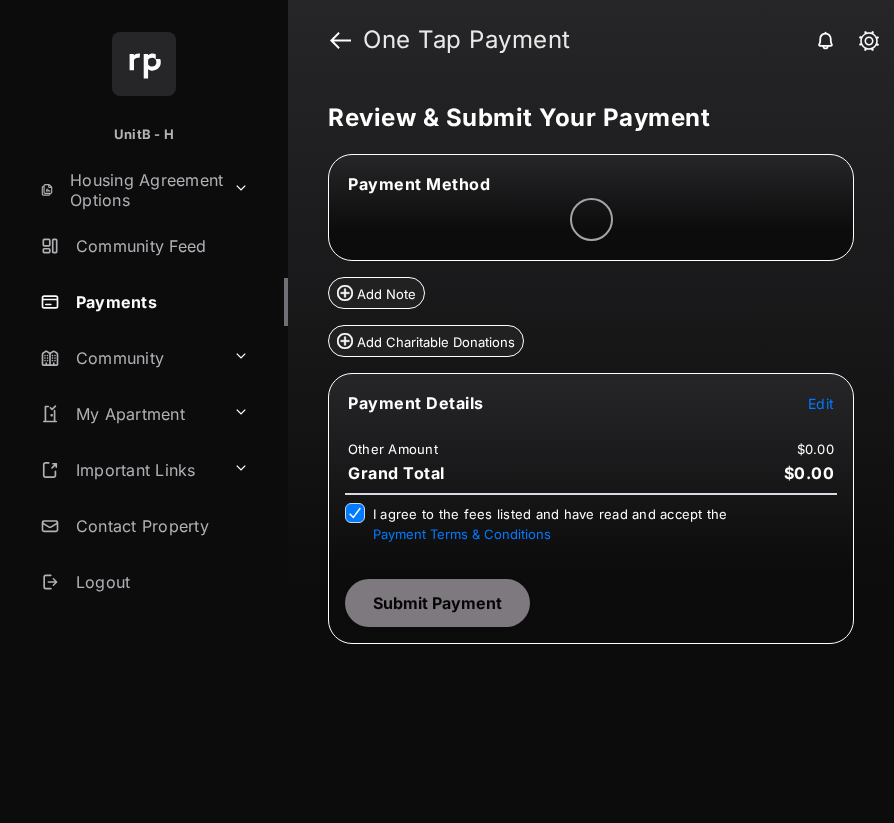 click on "Edit" at bounding box center (821, 403) 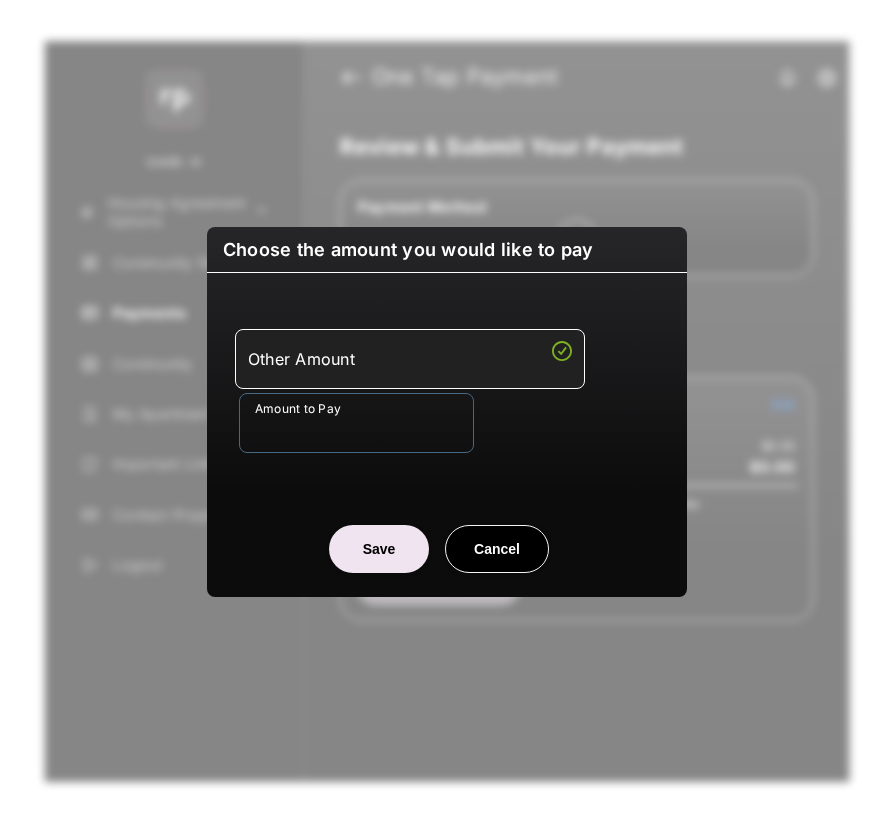 click on "Amount to Pay" at bounding box center [356, 423] 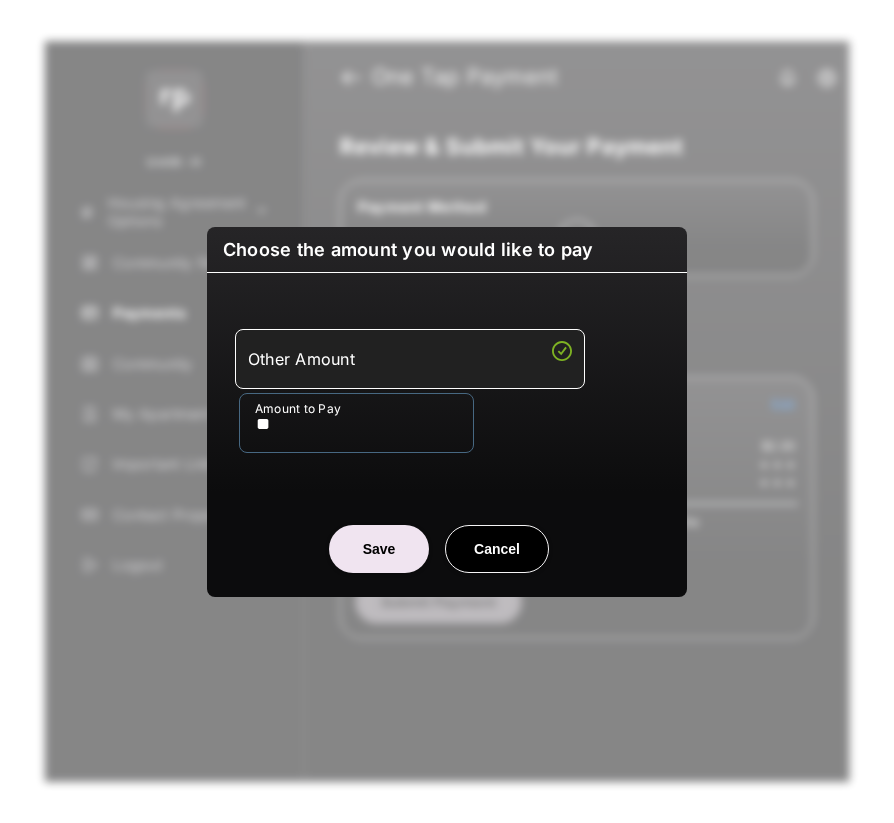 type on "**" 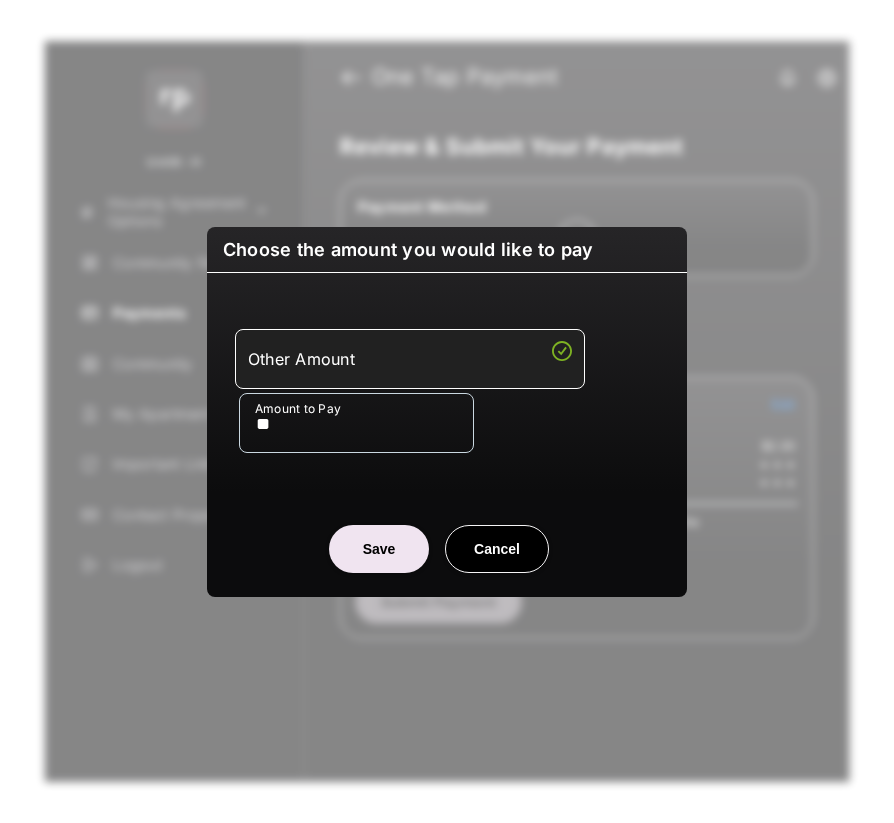 click on "Save" at bounding box center (379, 549) 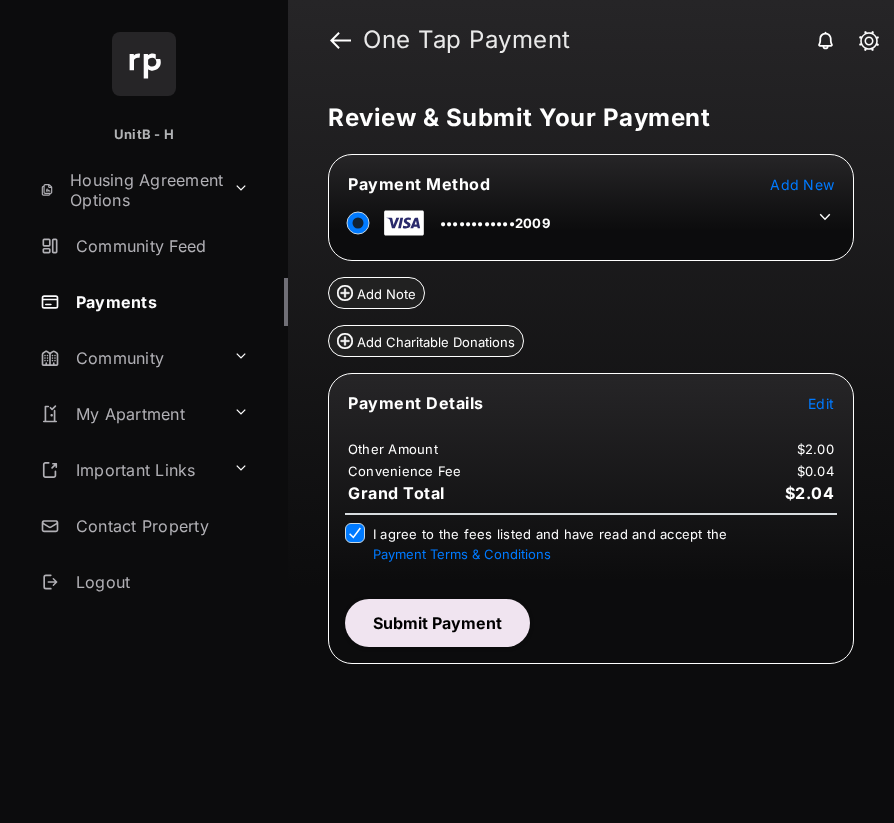 click on "Submit Payment" at bounding box center [437, 623] 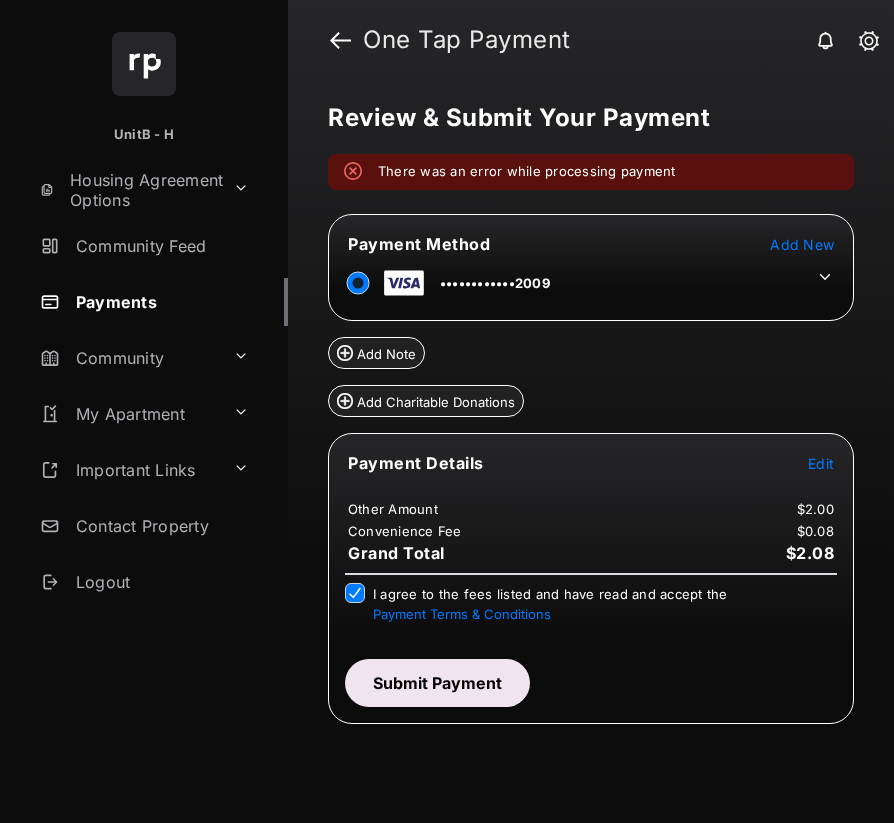 click on "Submit Payment" at bounding box center (437, 683) 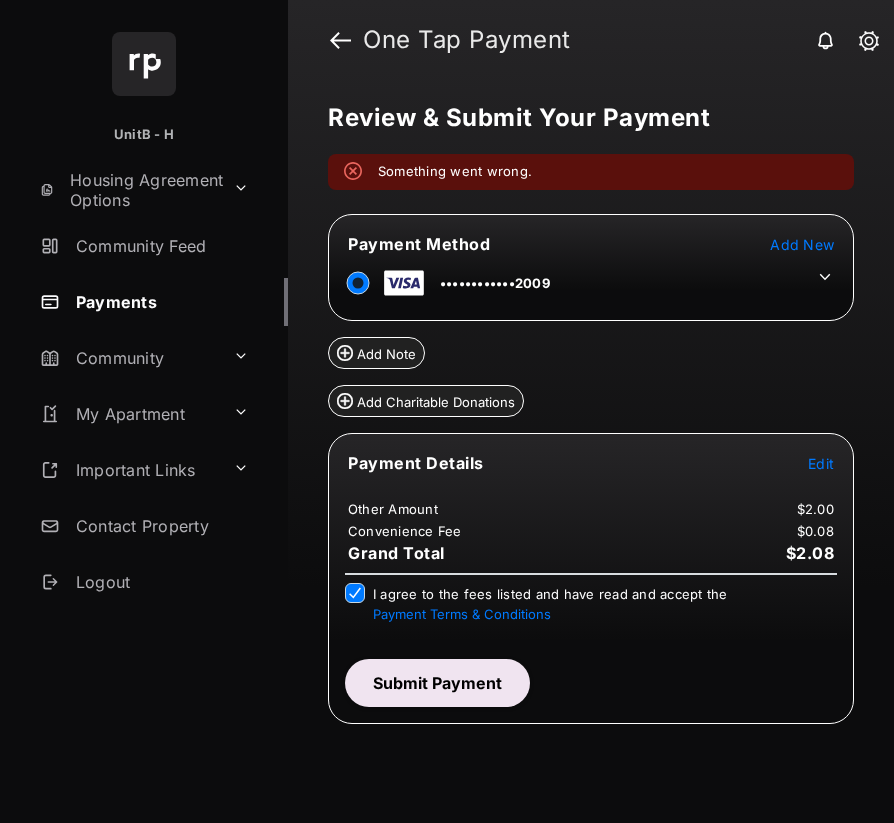 click on "Submit Payment" at bounding box center [437, 683] 